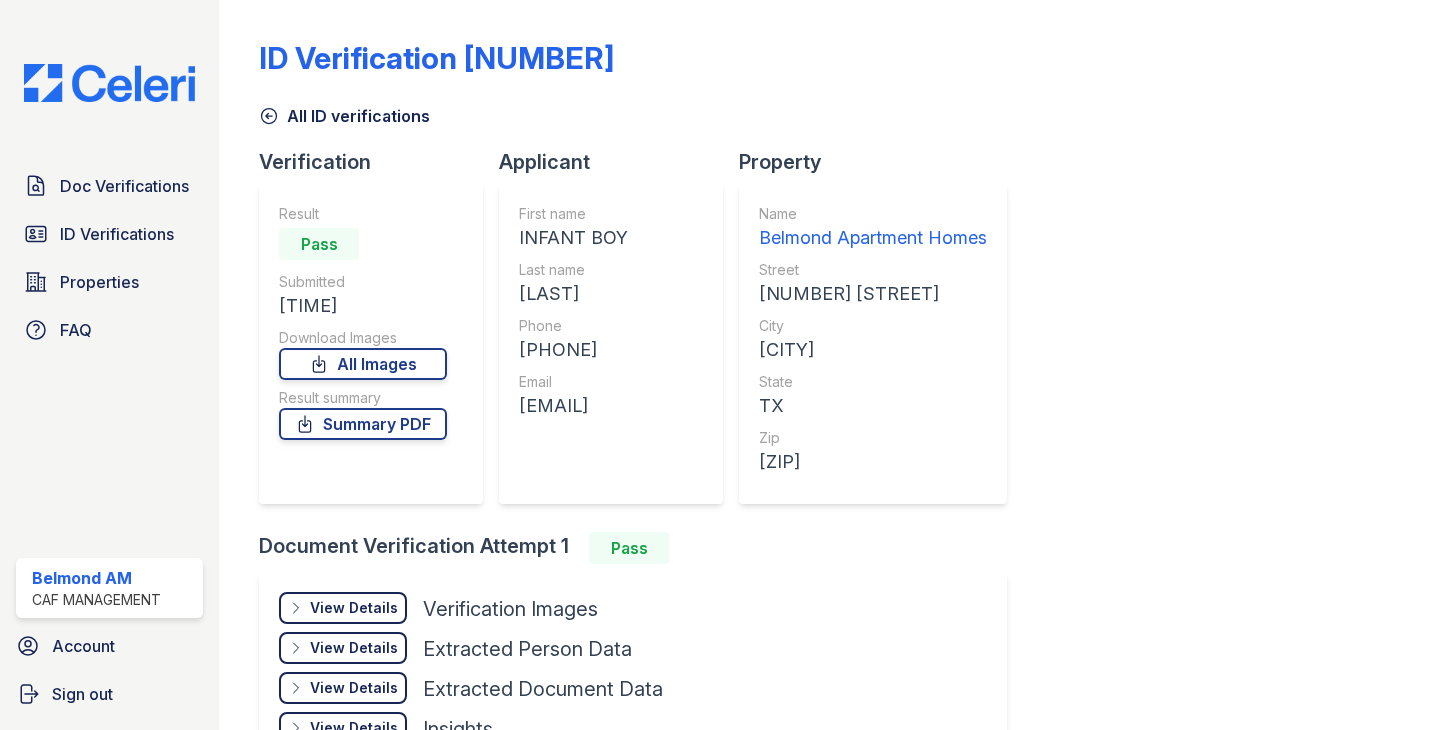 scroll, scrollTop: 0, scrollLeft: 0, axis: both 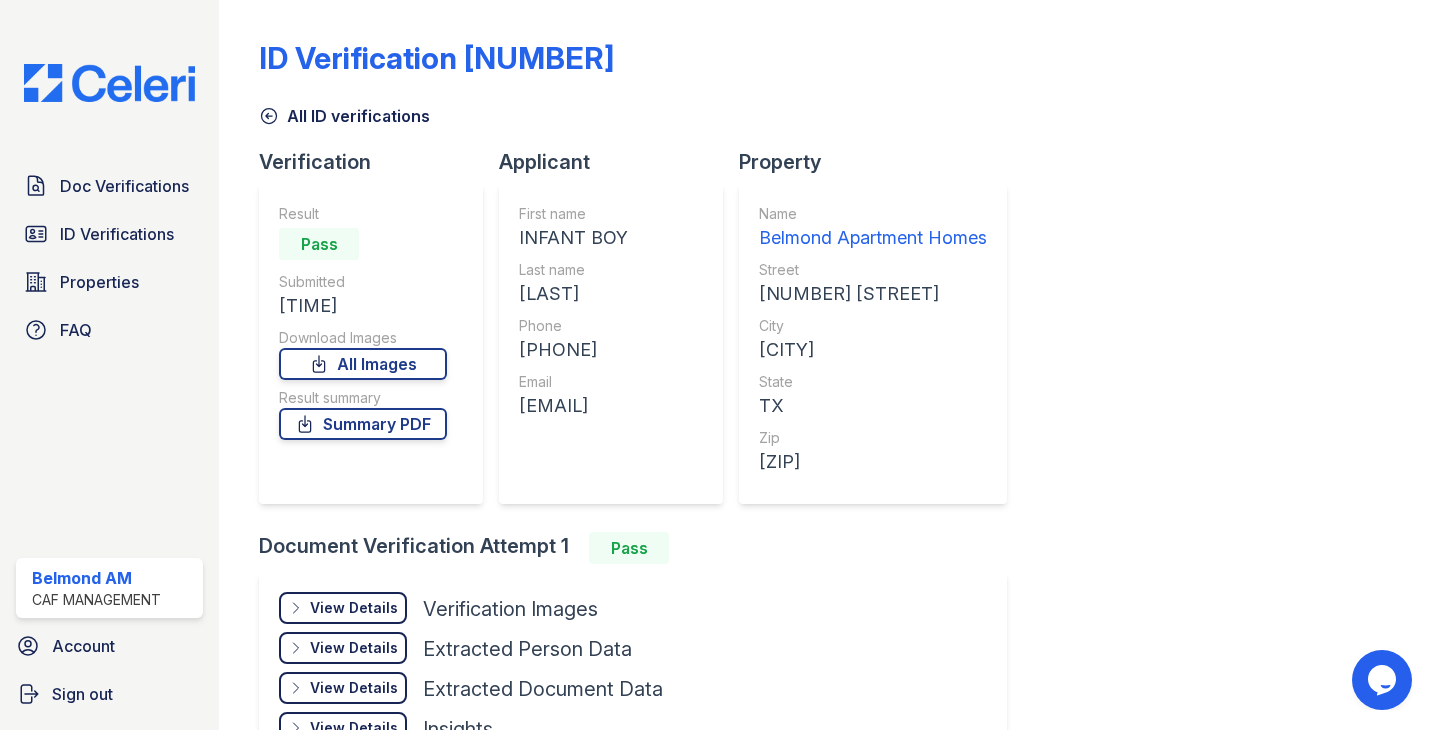drag, startPoint x: 780, startPoint y: 513, endPoint x: 1016, endPoint y: 425, distance: 251.87299 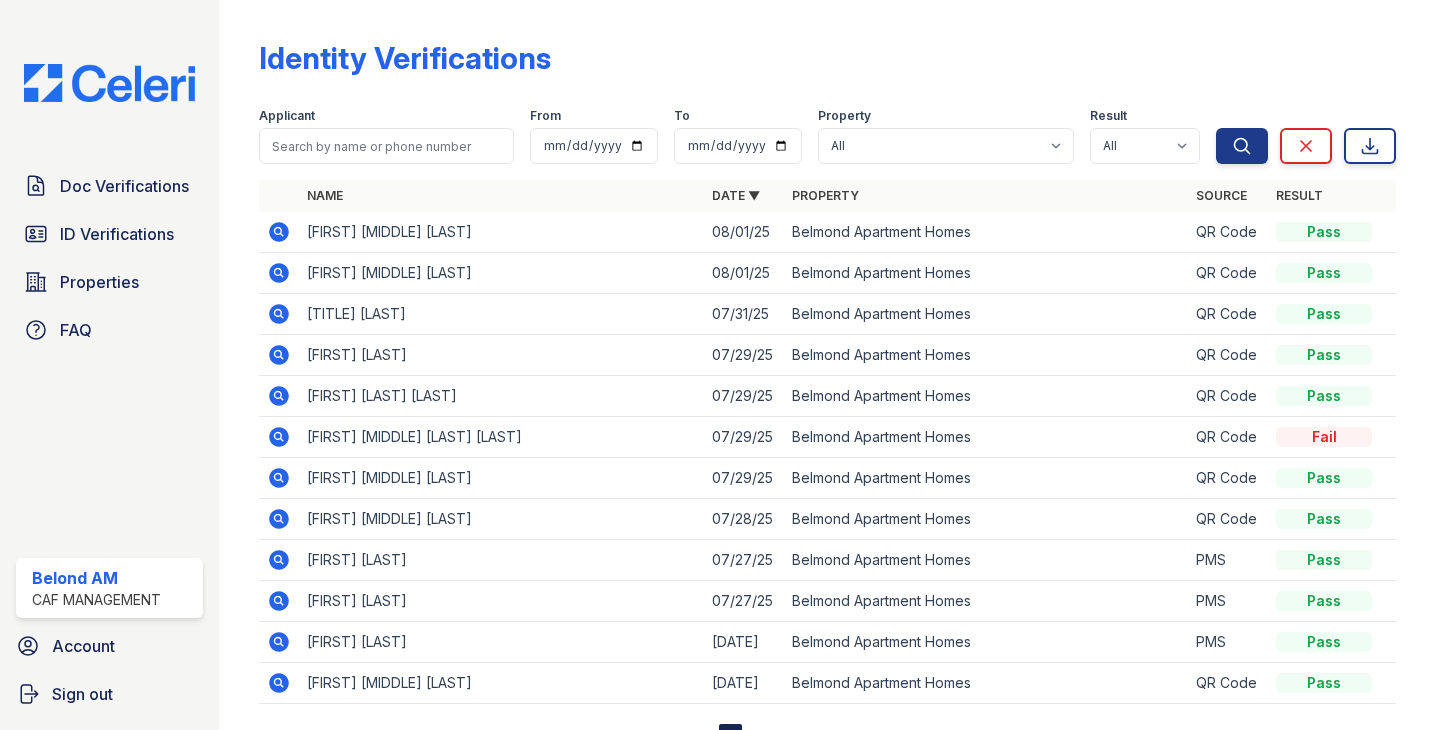 scroll, scrollTop: 0, scrollLeft: 0, axis: both 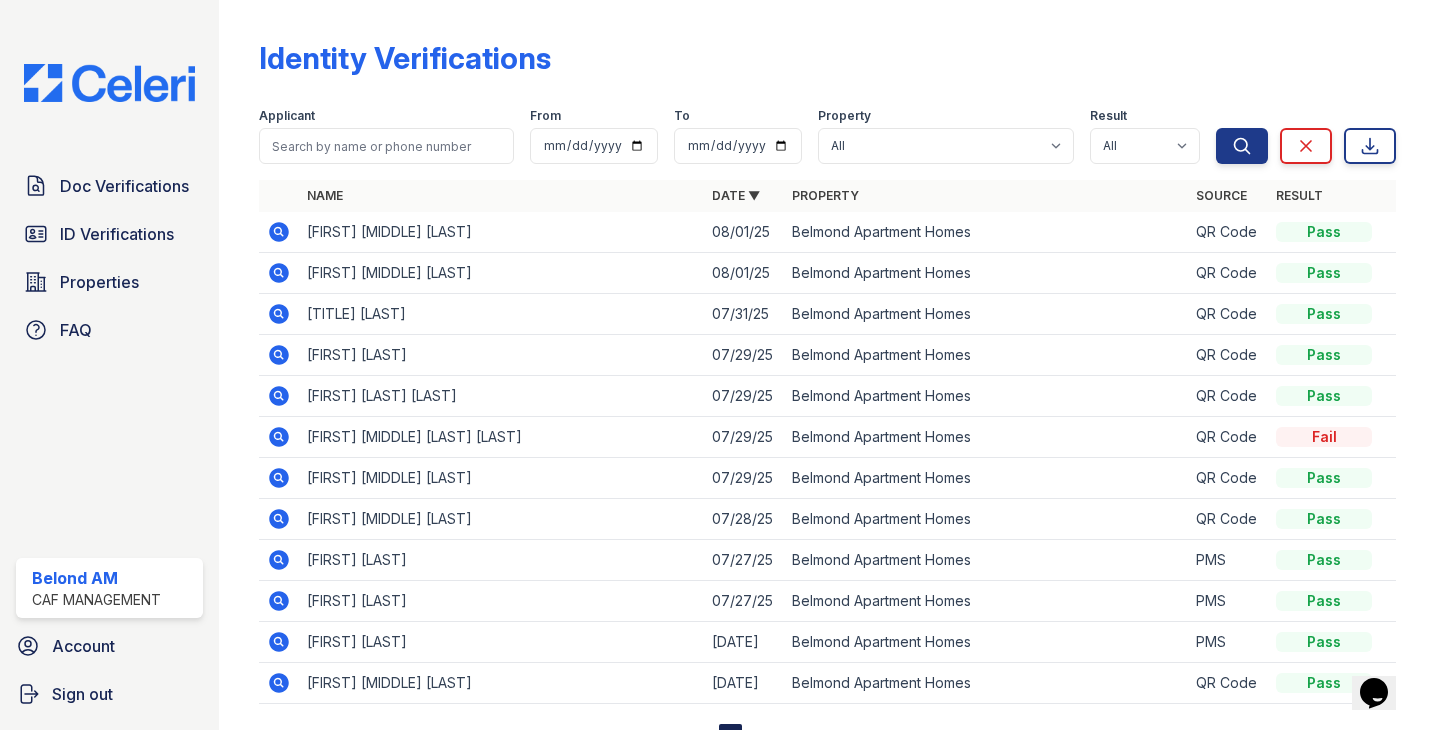 click 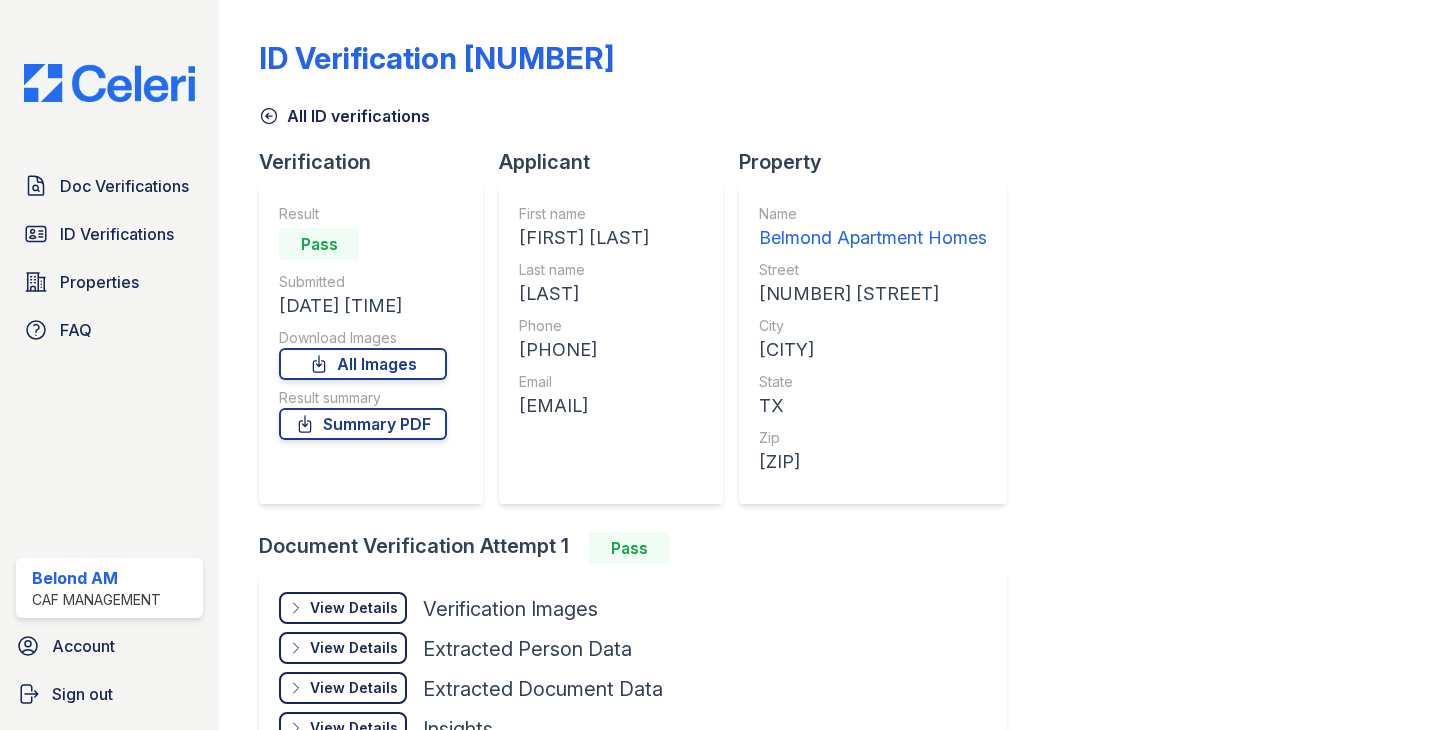 scroll, scrollTop: 0, scrollLeft: 0, axis: both 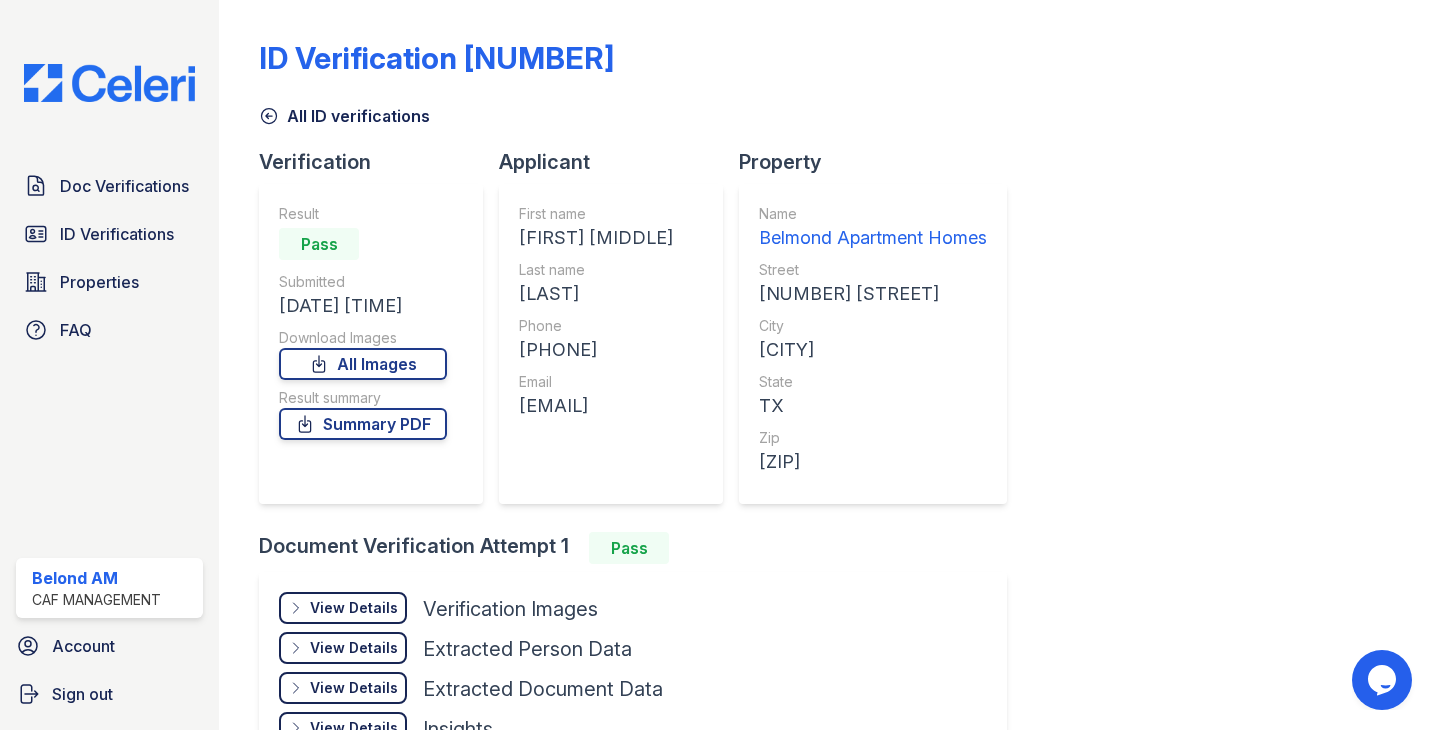 drag, startPoint x: 608, startPoint y: 238, endPoint x: 446, endPoint y: 257, distance: 163.1104 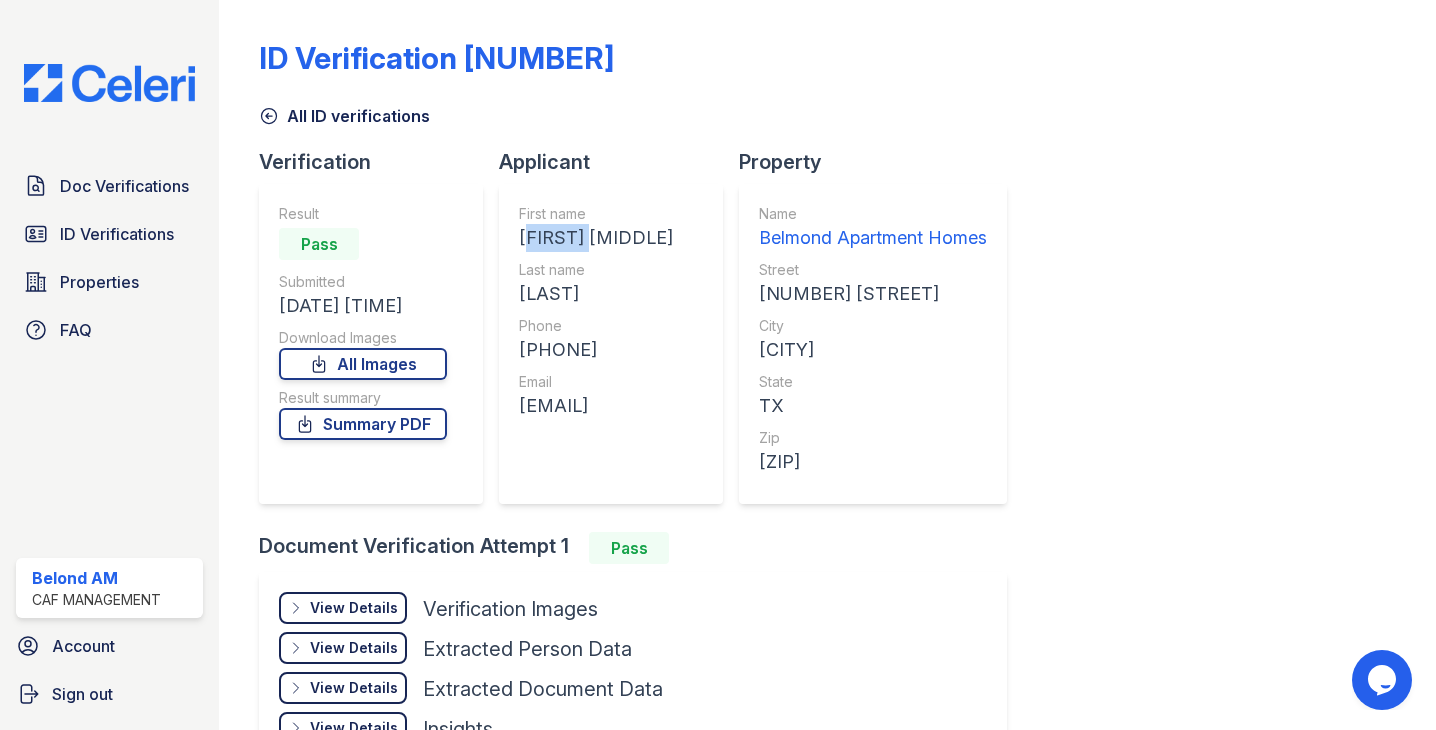 drag, startPoint x: 607, startPoint y: 238, endPoint x: 524, endPoint y: 240, distance: 83.02409 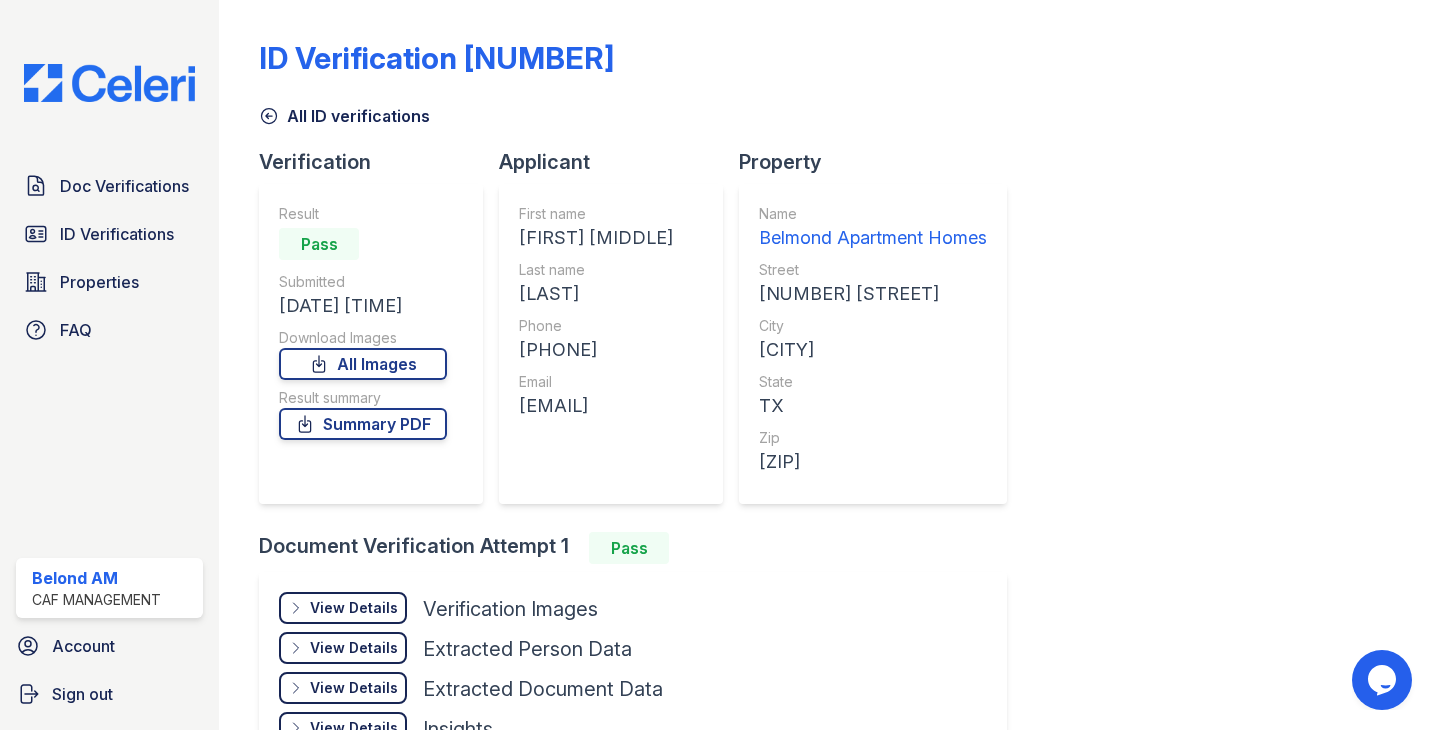 click on "[LAST]" at bounding box center (596, 294) 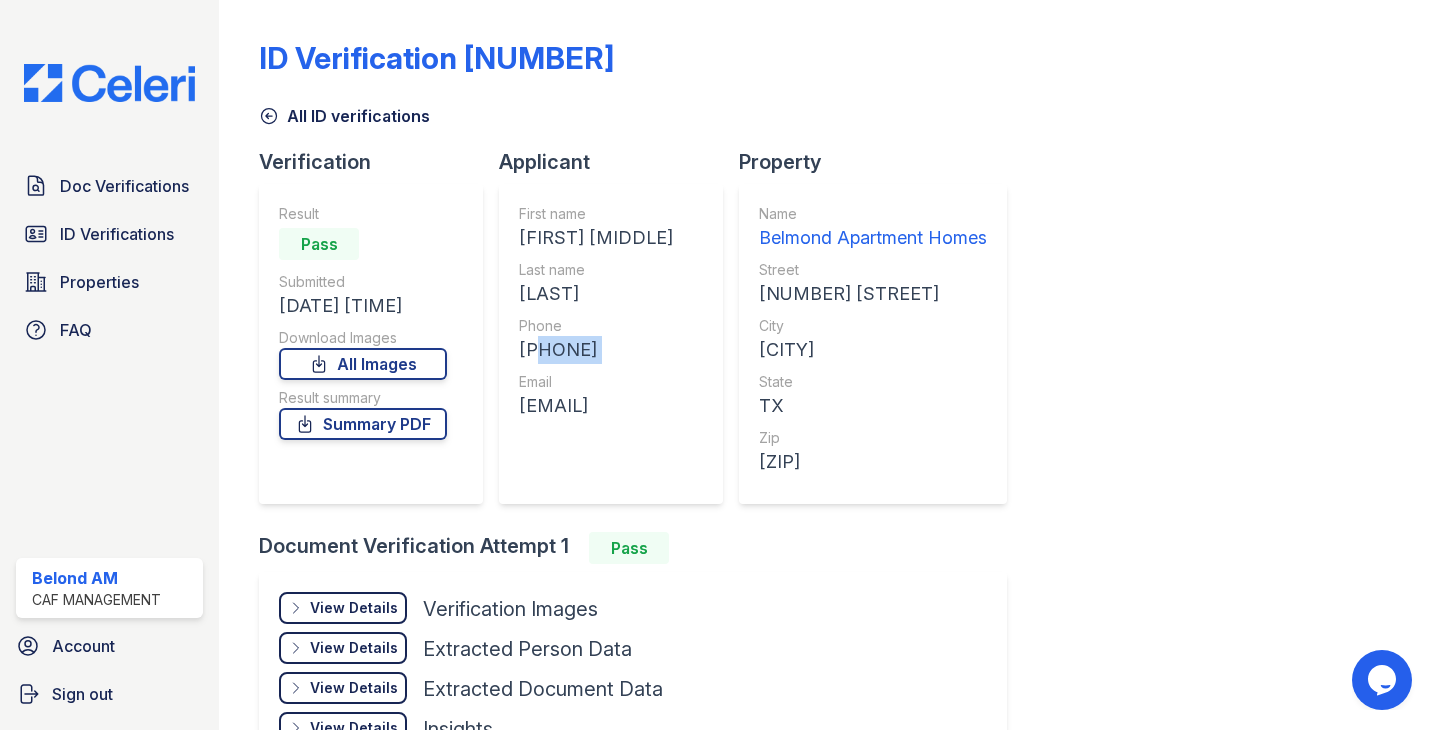 drag, startPoint x: 656, startPoint y: 349, endPoint x: 562, endPoint y: 354, distance: 94.13288 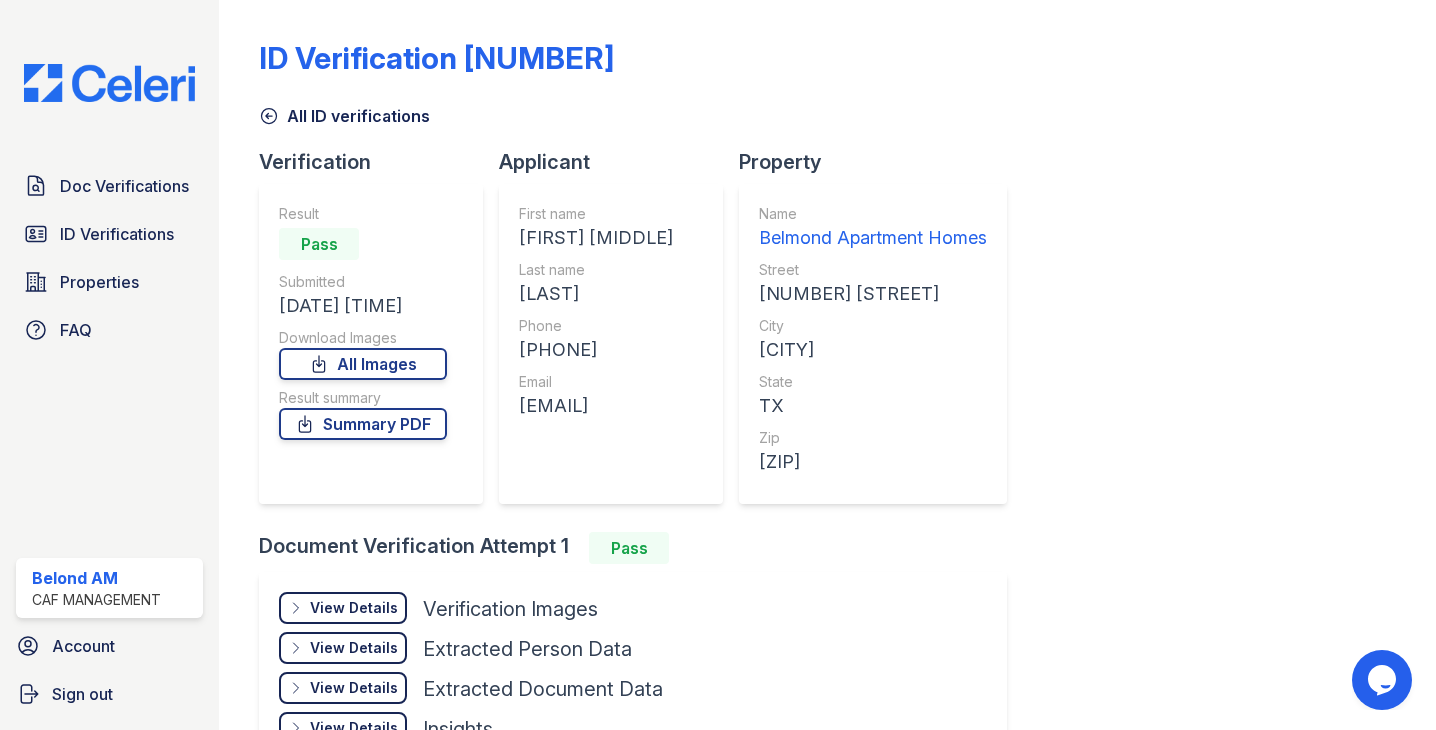 drag, startPoint x: 544, startPoint y: 350, endPoint x: 657, endPoint y: 349, distance: 113.004425 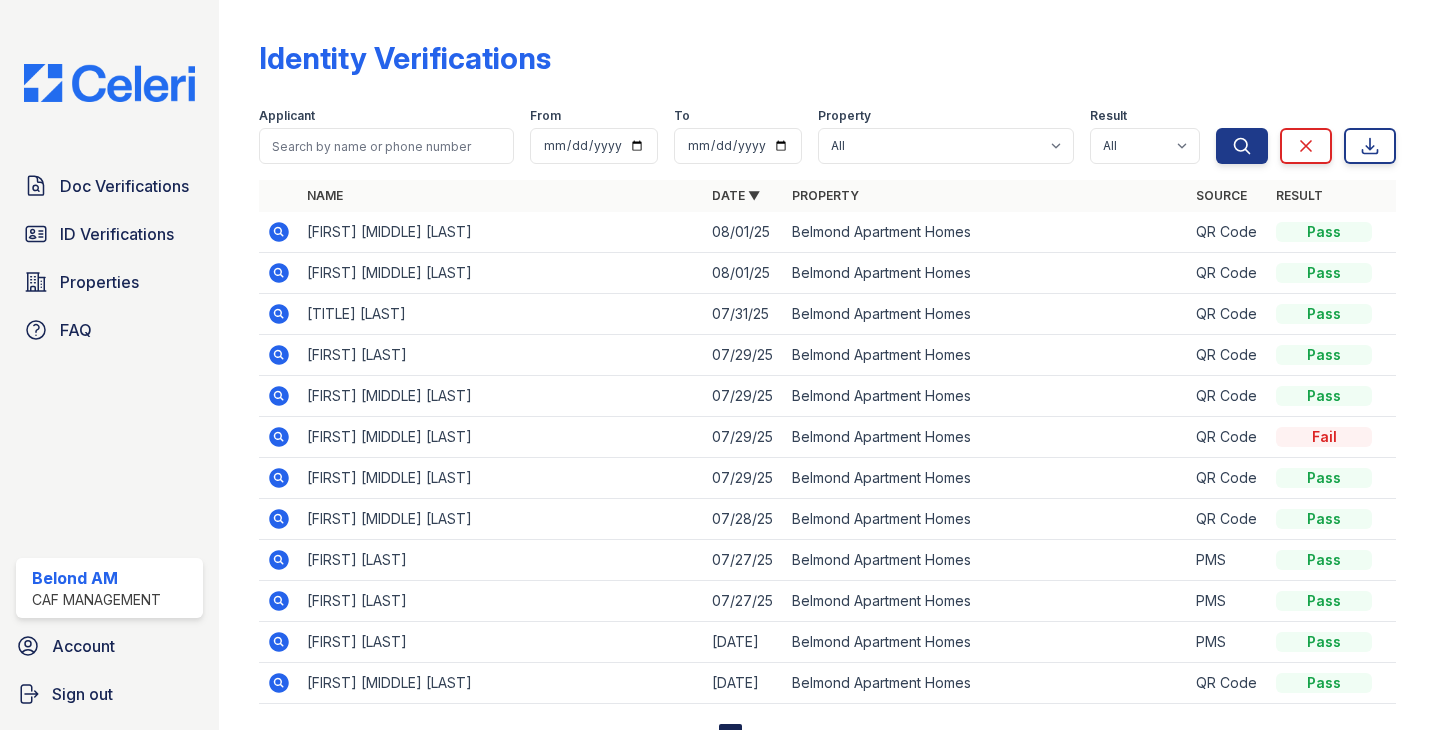 scroll, scrollTop: 0, scrollLeft: 0, axis: both 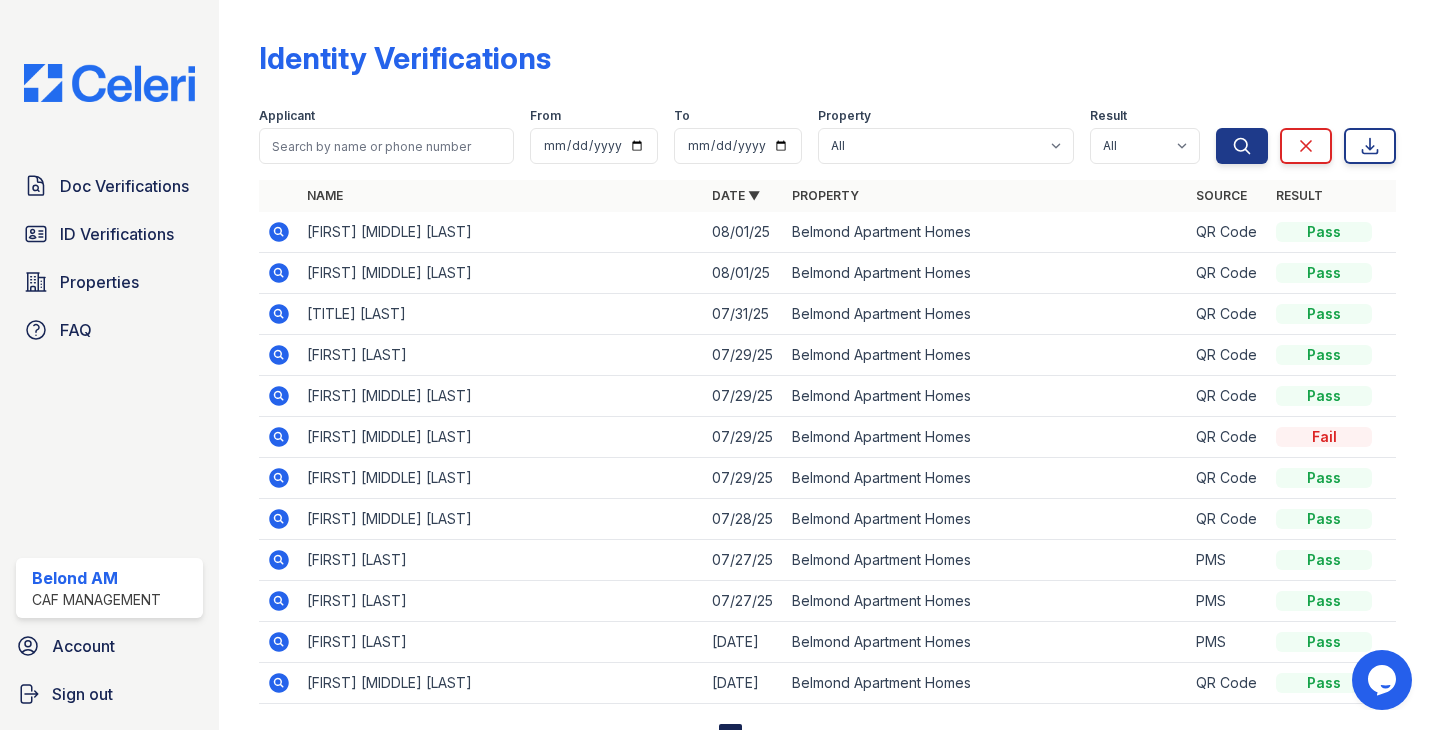 click 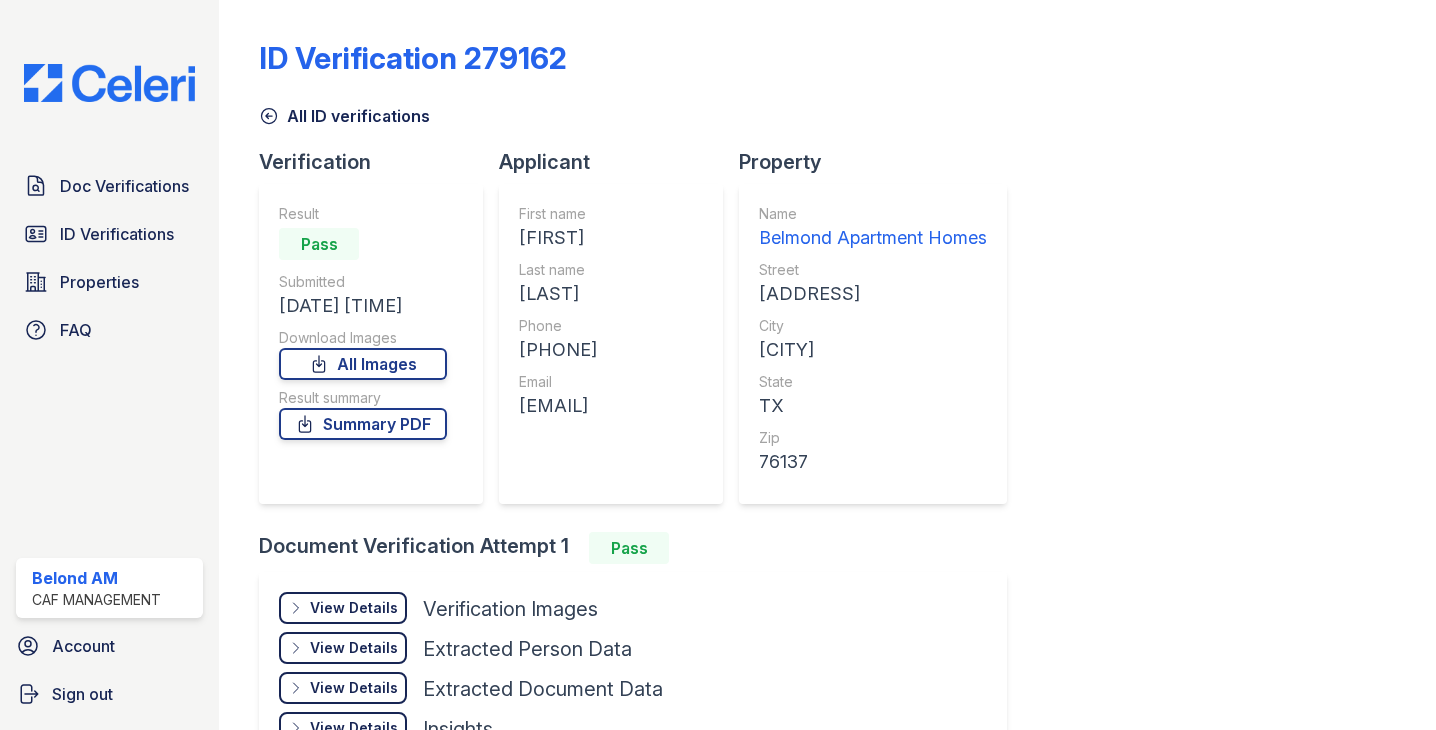 scroll, scrollTop: 0, scrollLeft: 0, axis: both 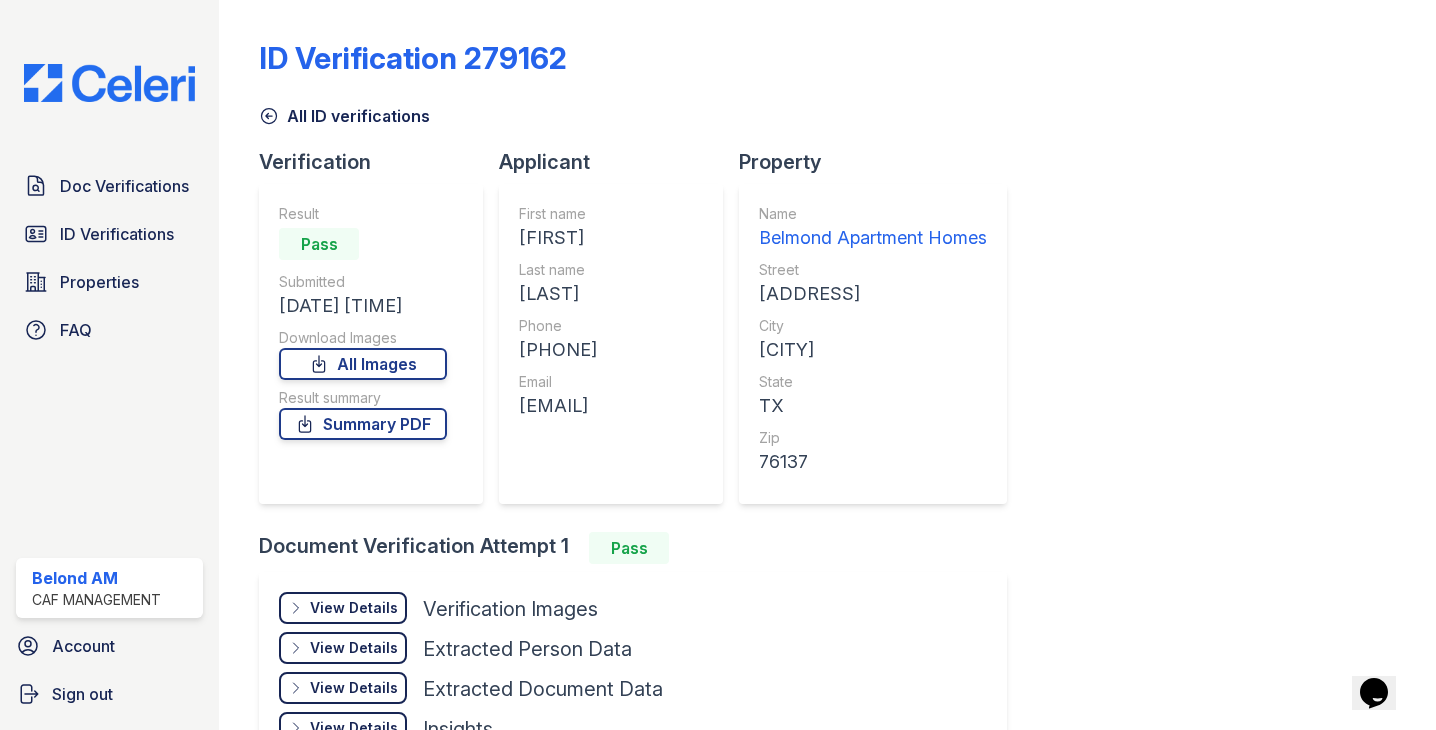 drag, startPoint x: 571, startPoint y: 241, endPoint x: 520, endPoint y: 244, distance: 51.088158 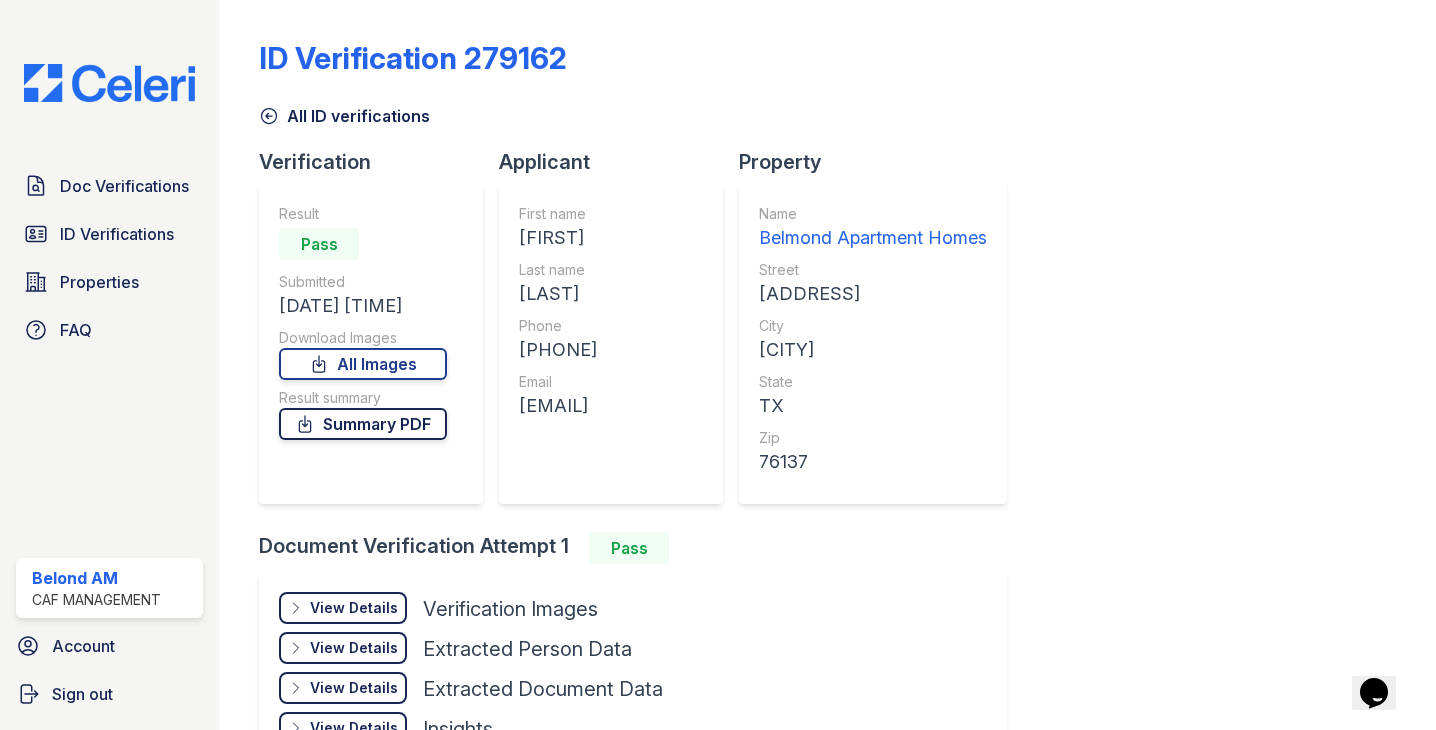 copy on "[EMAIL]" 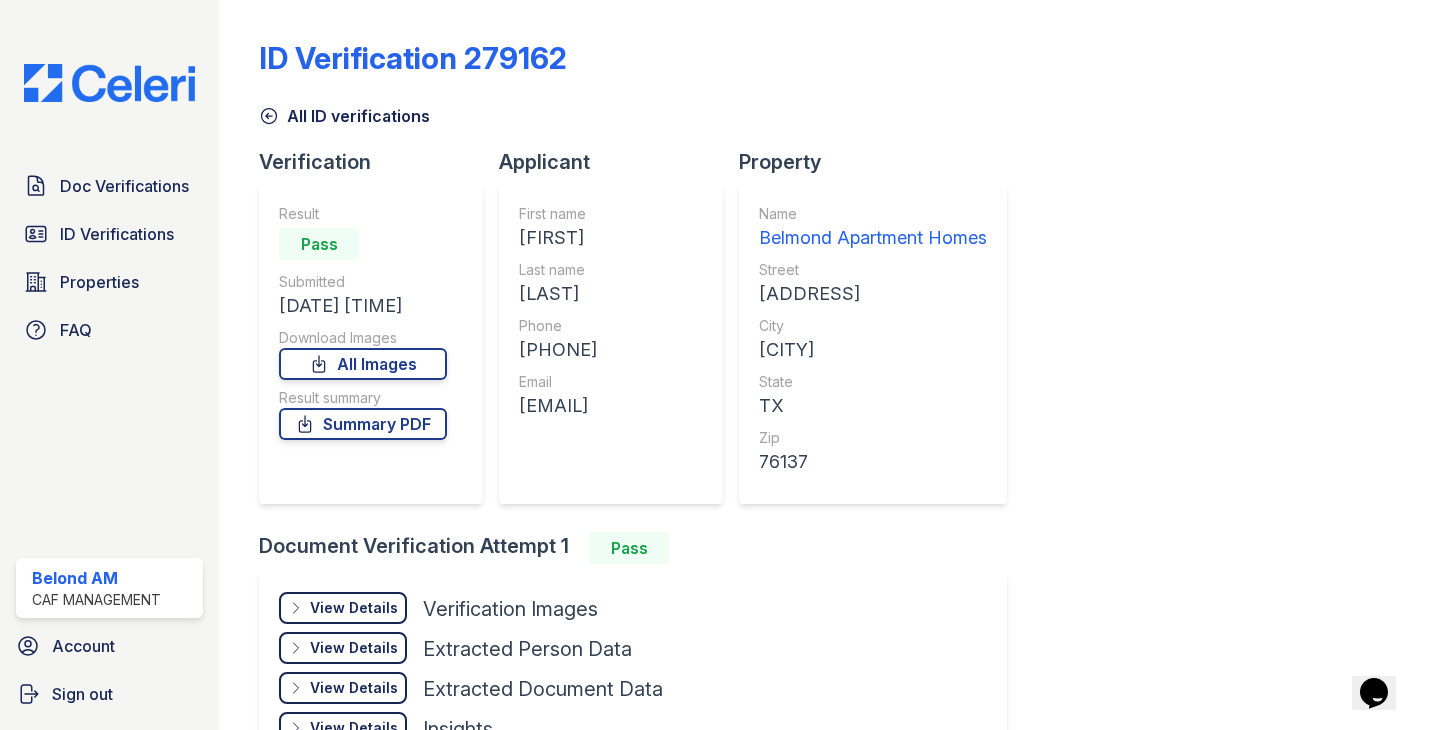 drag, startPoint x: 539, startPoint y: 349, endPoint x: 663, endPoint y: 350, distance: 124.004036 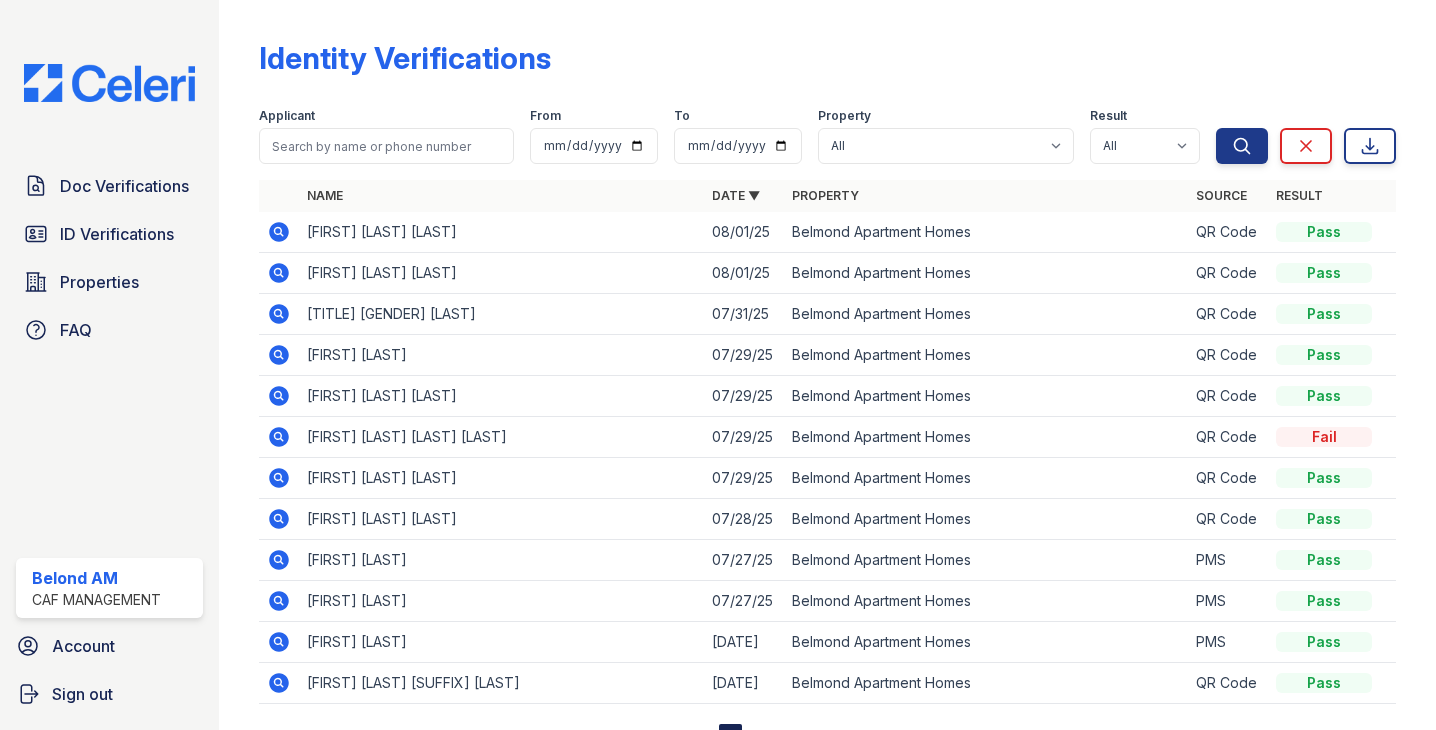 scroll, scrollTop: 0, scrollLeft: 0, axis: both 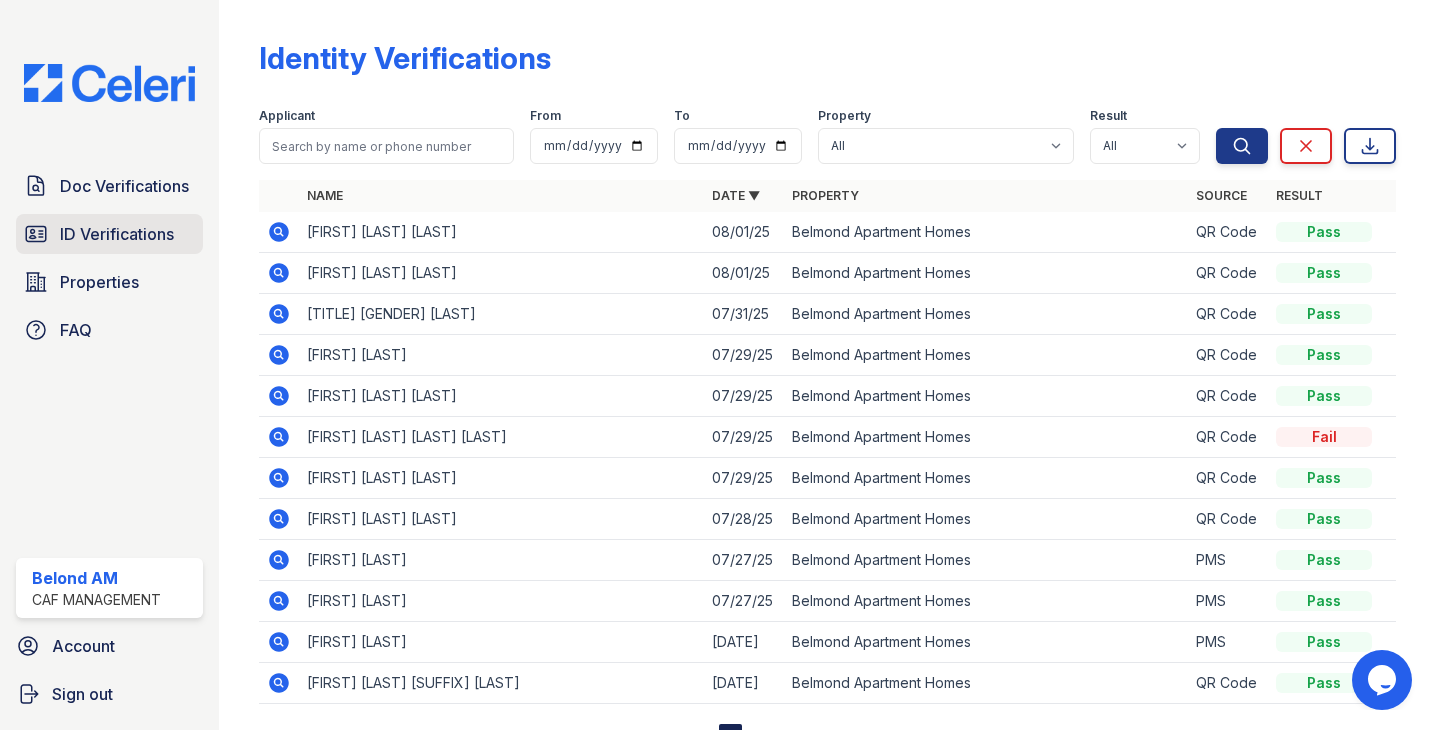click on "ID Verifications" at bounding box center [117, 234] 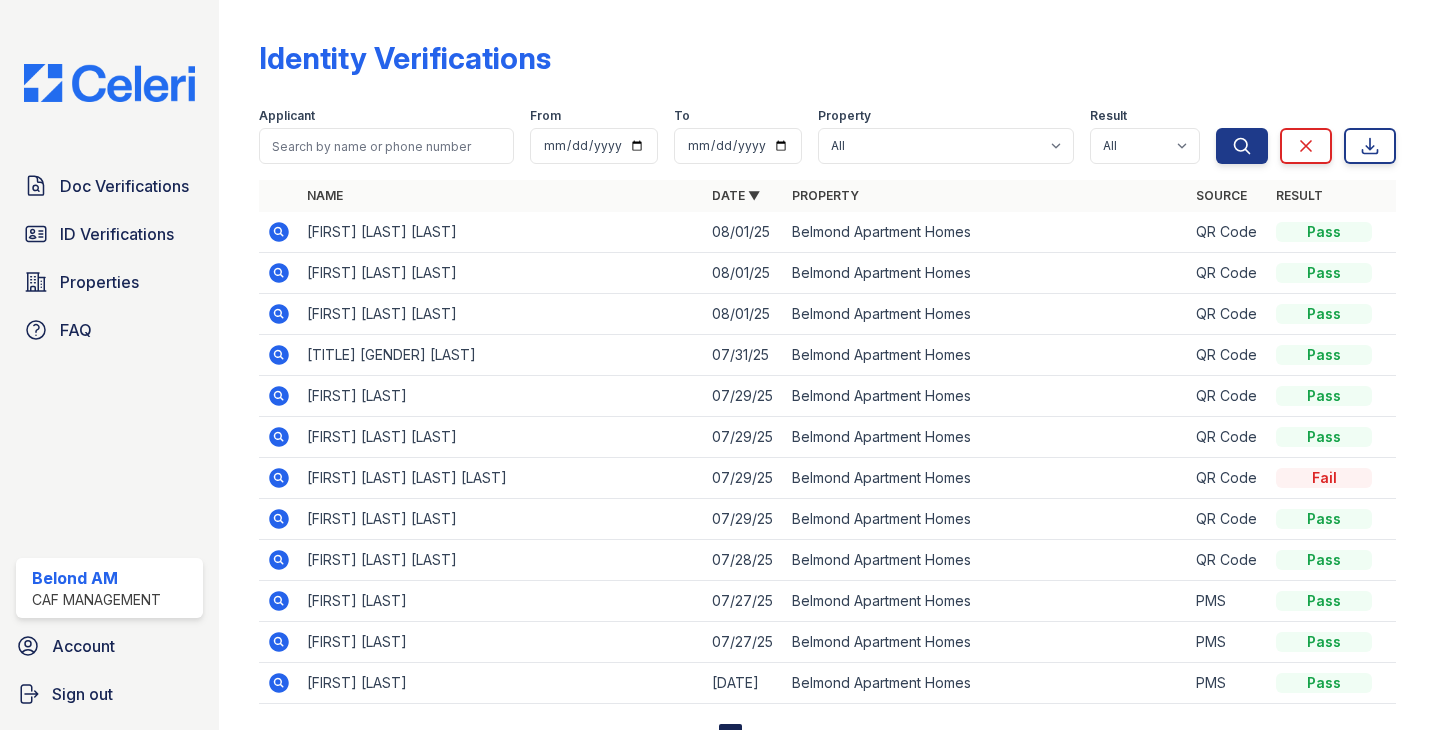 click on "KORYN JERON KEELEN" at bounding box center [501, 232] 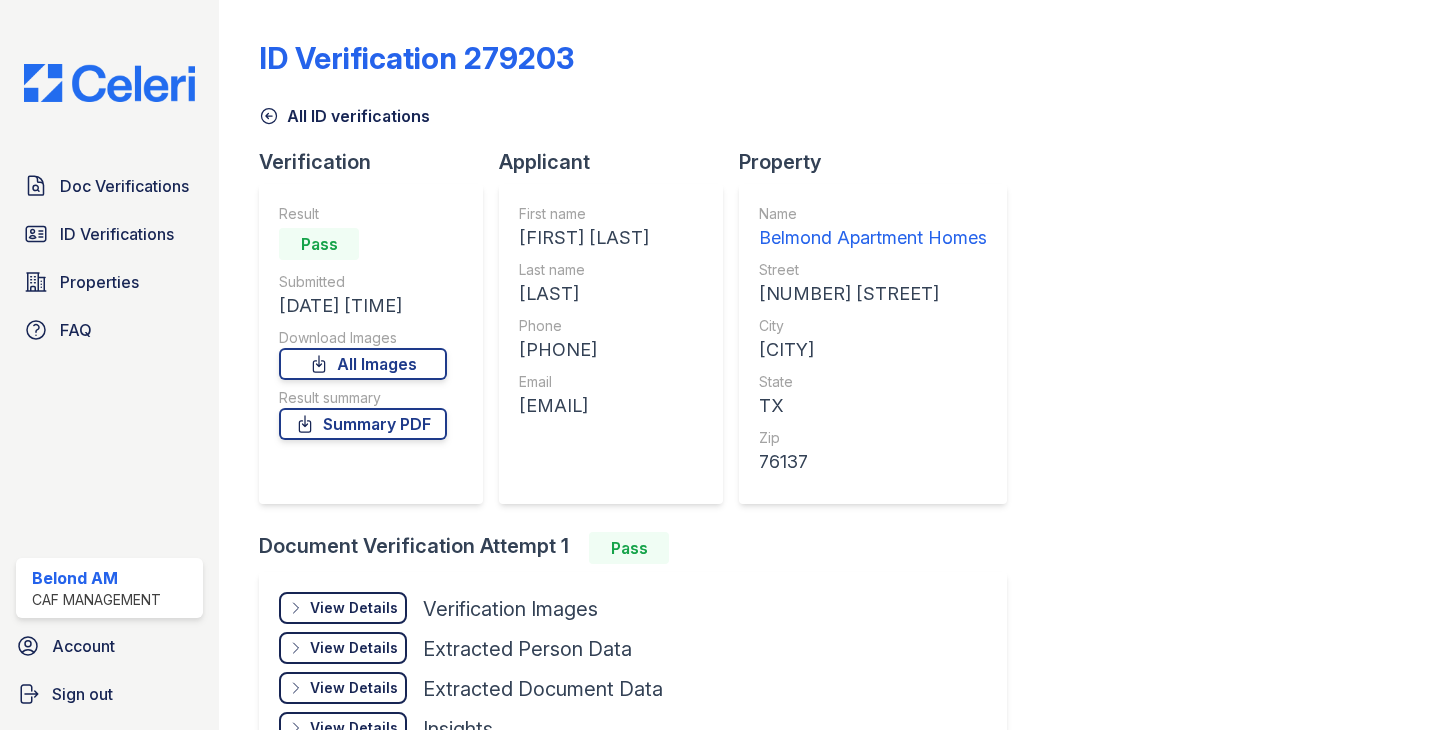 scroll, scrollTop: 0, scrollLeft: 0, axis: both 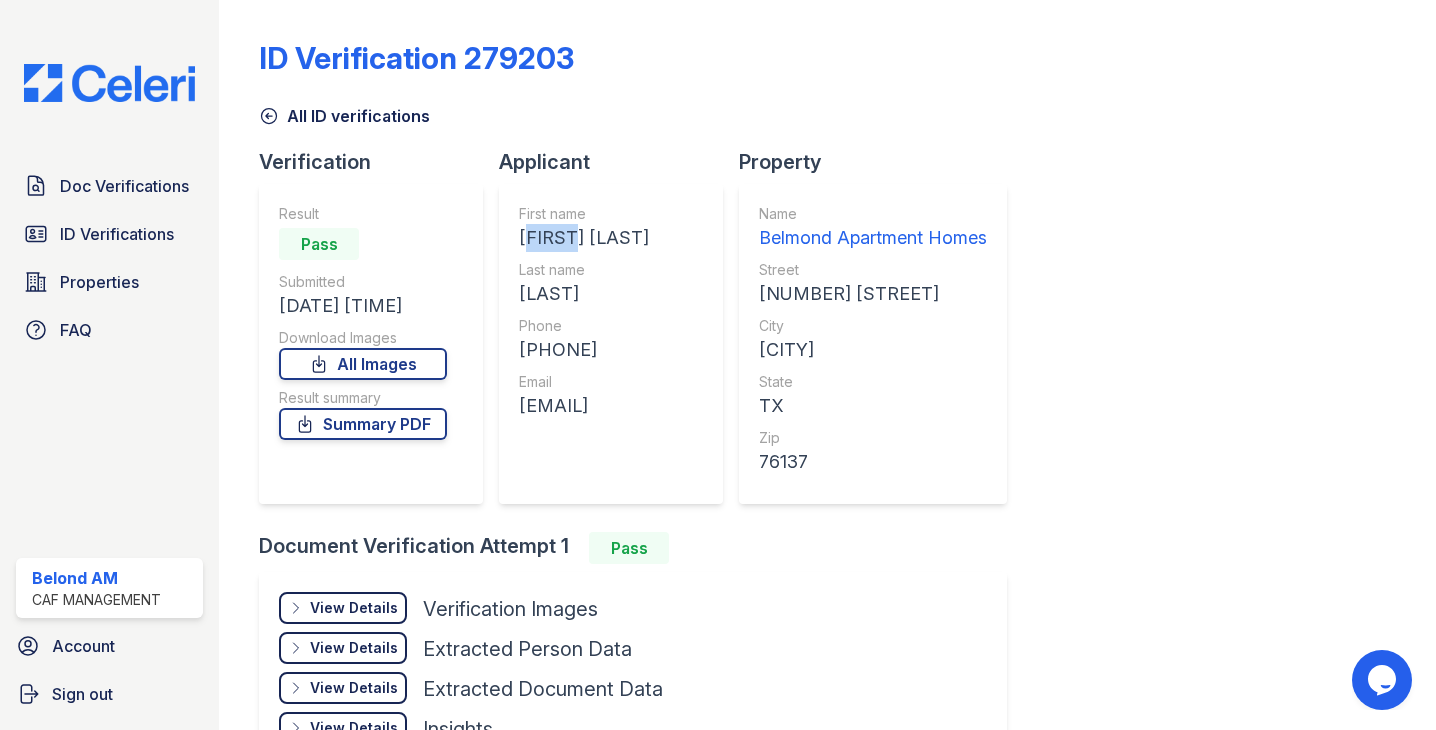 drag, startPoint x: 585, startPoint y: 239, endPoint x: 512, endPoint y: 237, distance: 73.02739 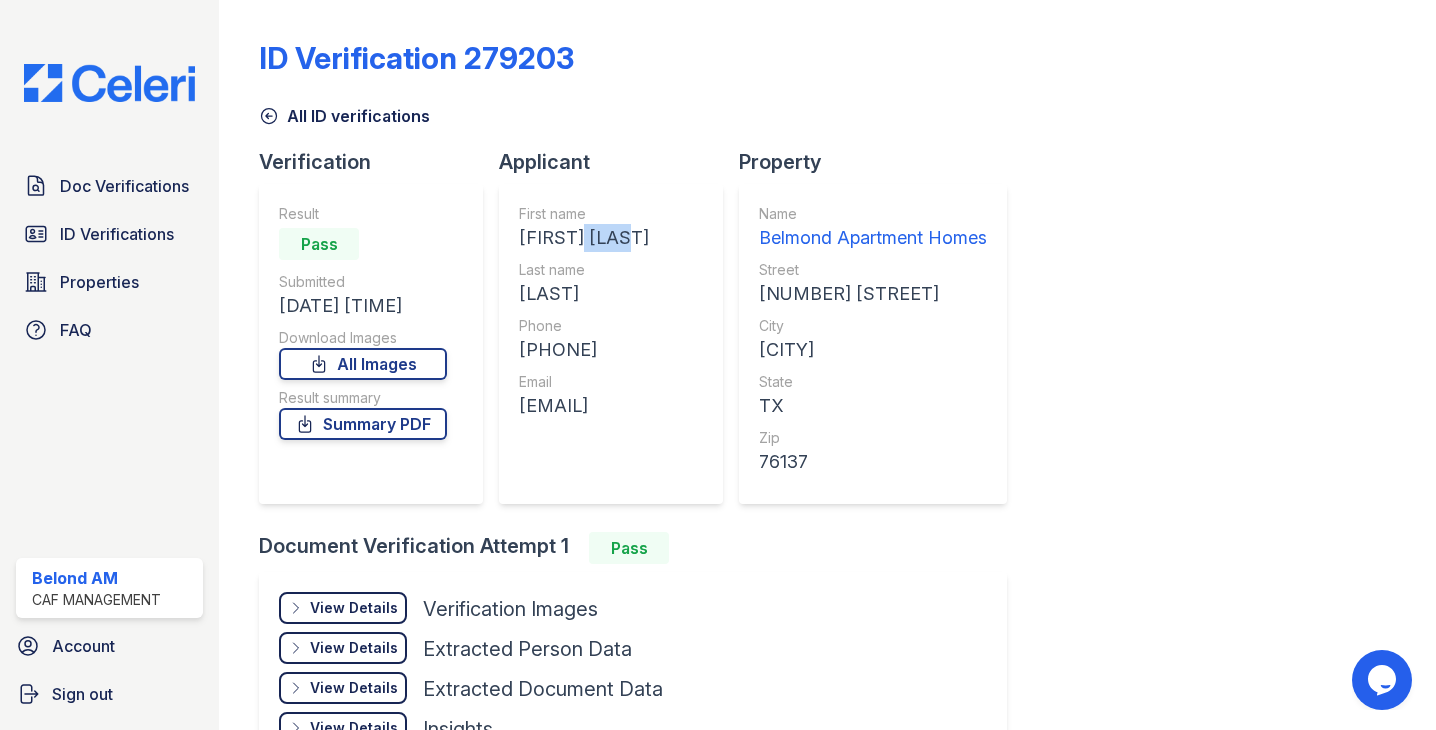 drag, startPoint x: 656, startPoint y: 237, endPoint x: 586, endPoint y: 238, distance: 70.00714 